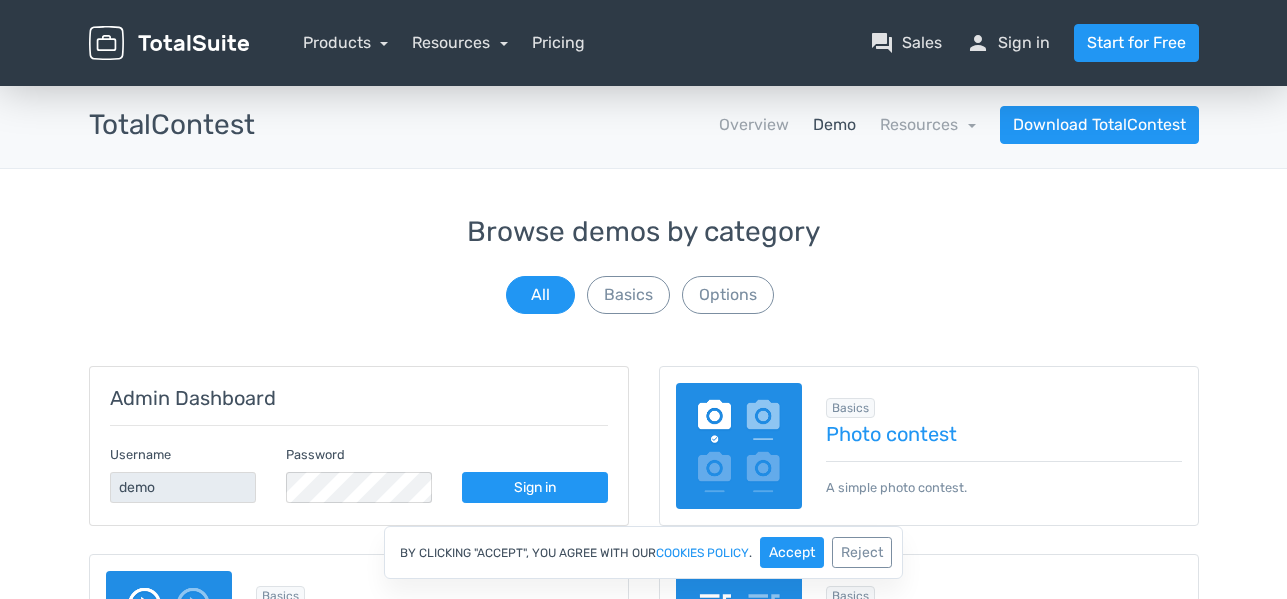 scroll, scrollTop: 0, scrollLeft: 0, axis: both 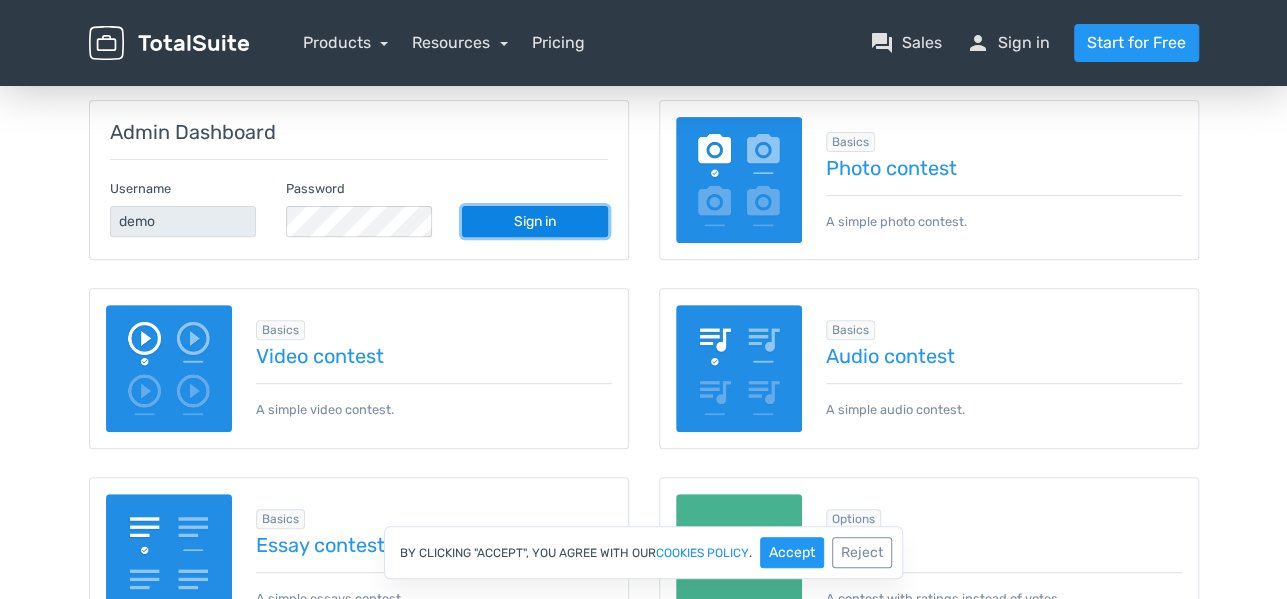 click on "Sign in" at bounding box center (535, 221) 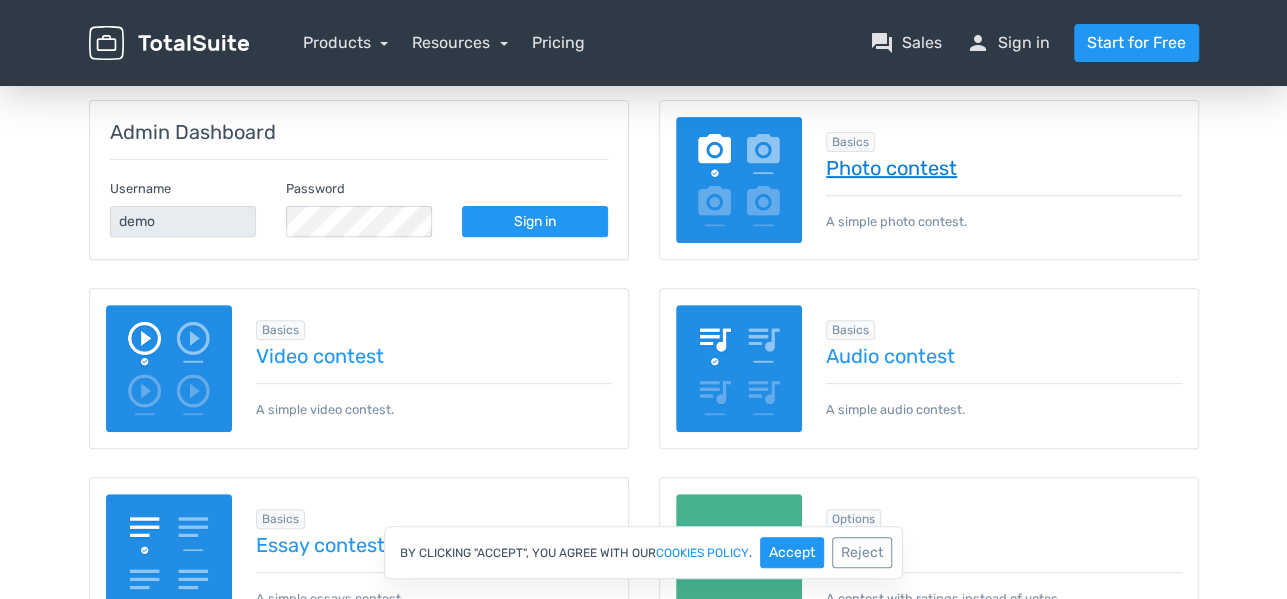 click on "Photo contest" at bounding box center (1004, 168) 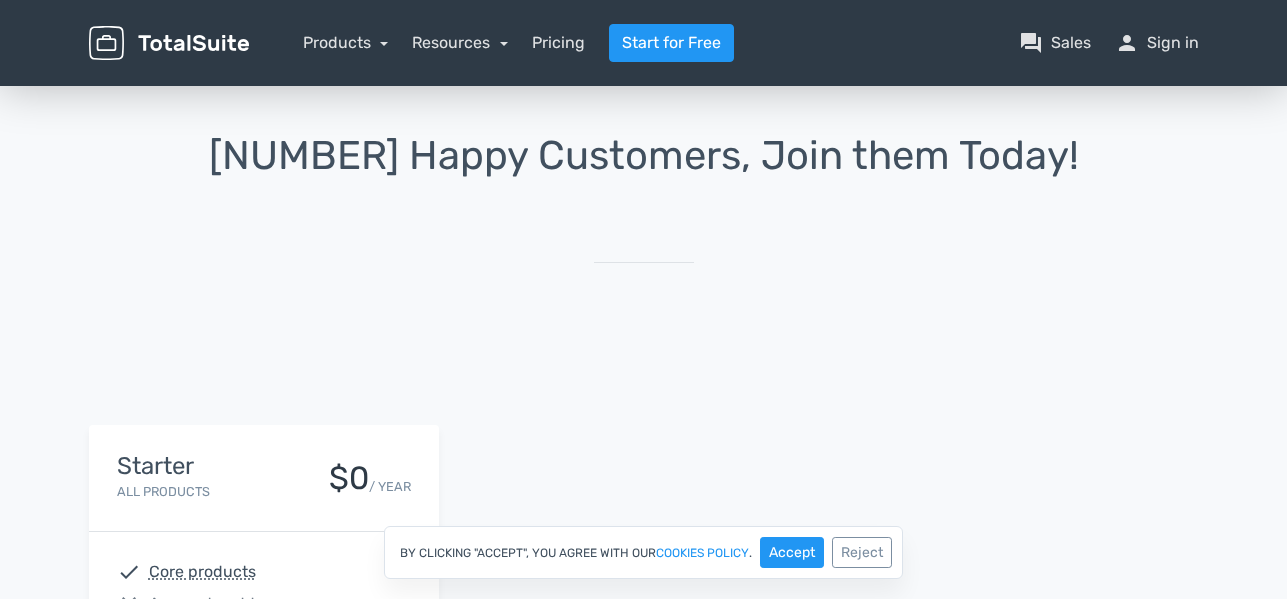 scroll, scrollTop: 0, scrollLeft: 0, axis: both 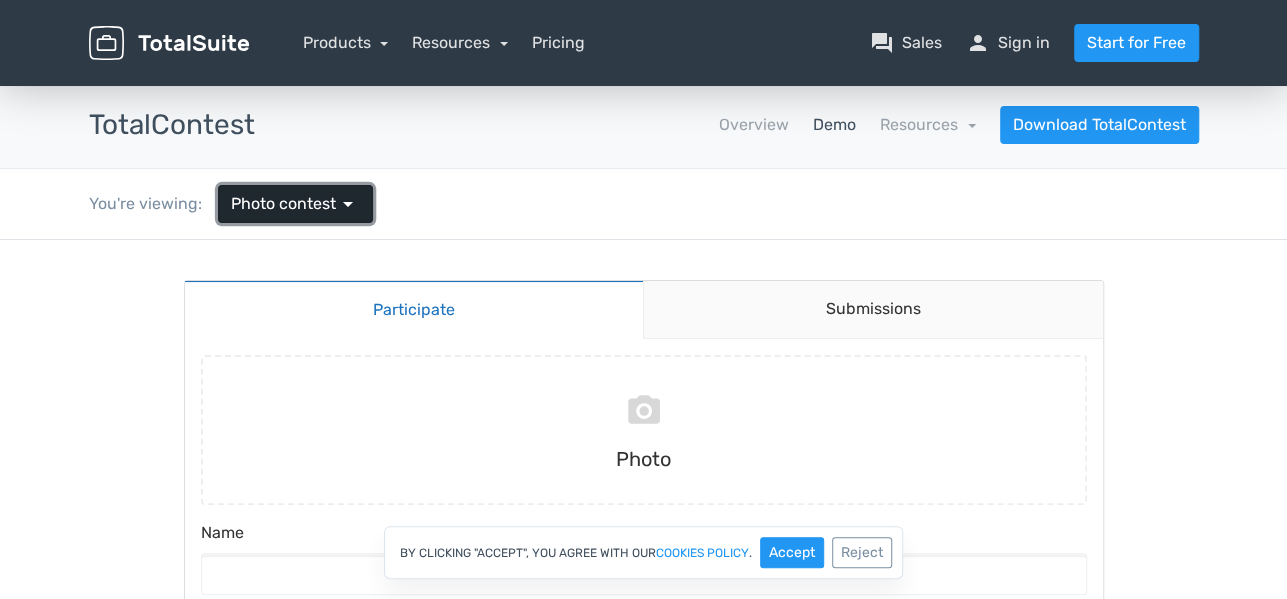 click on "arrow_drop_down" at bounding box center (348, 204) 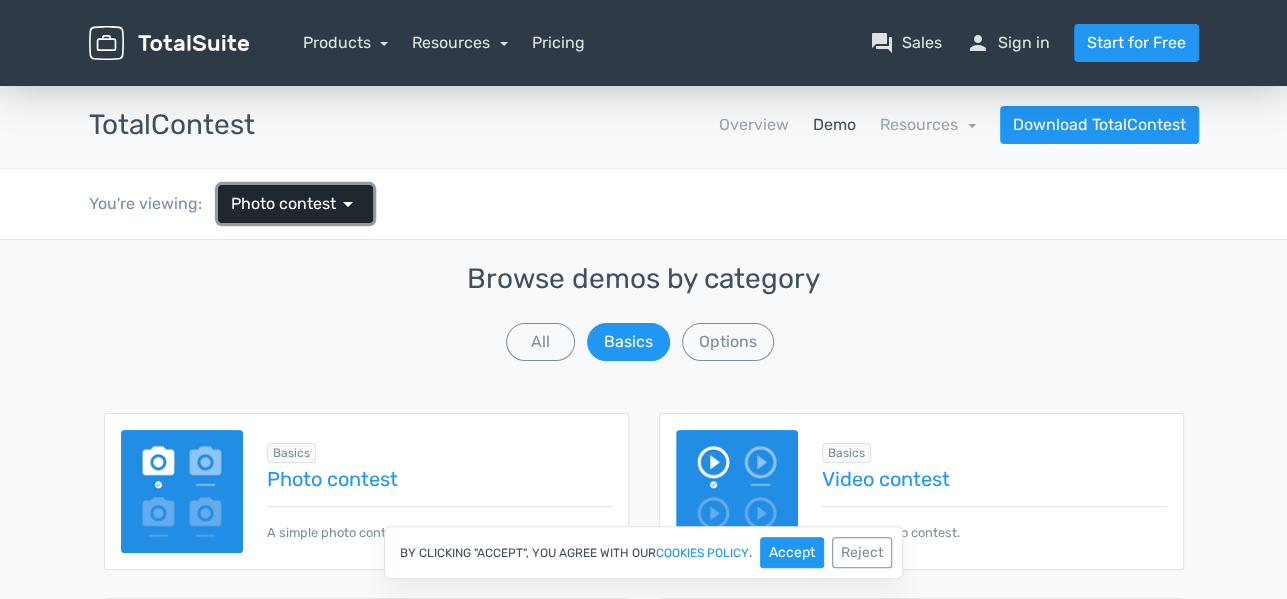 click on "arrow_drop_down" at bounding box center [348, 204] 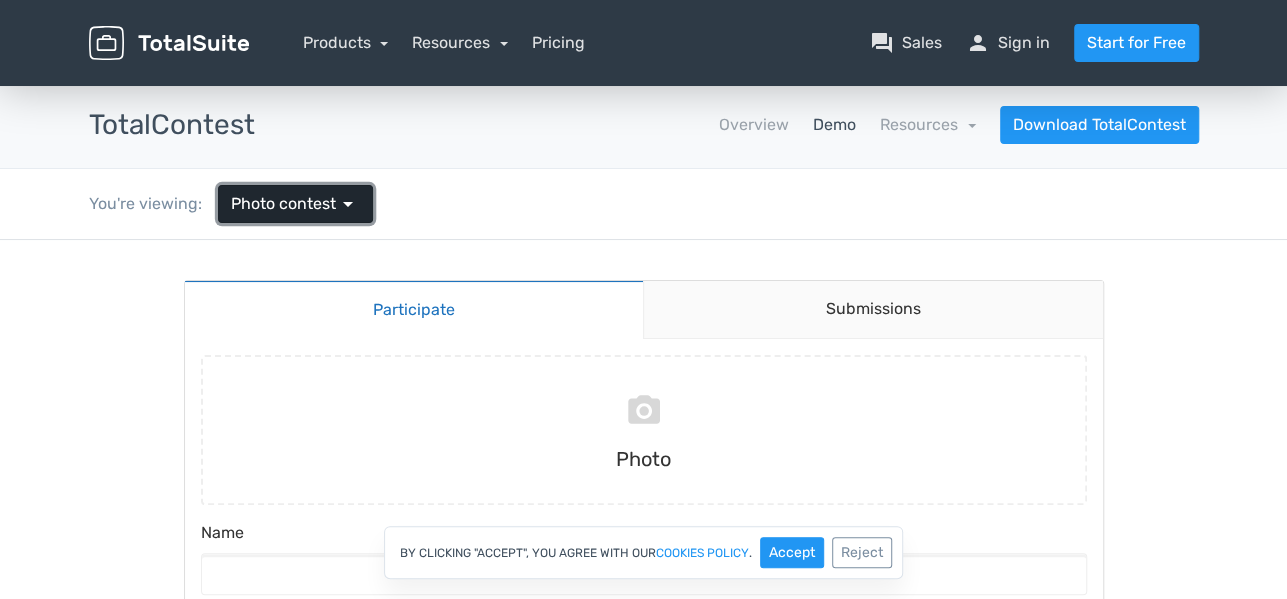 click on "arrow_drop_down" at bounding box center (348, 204) 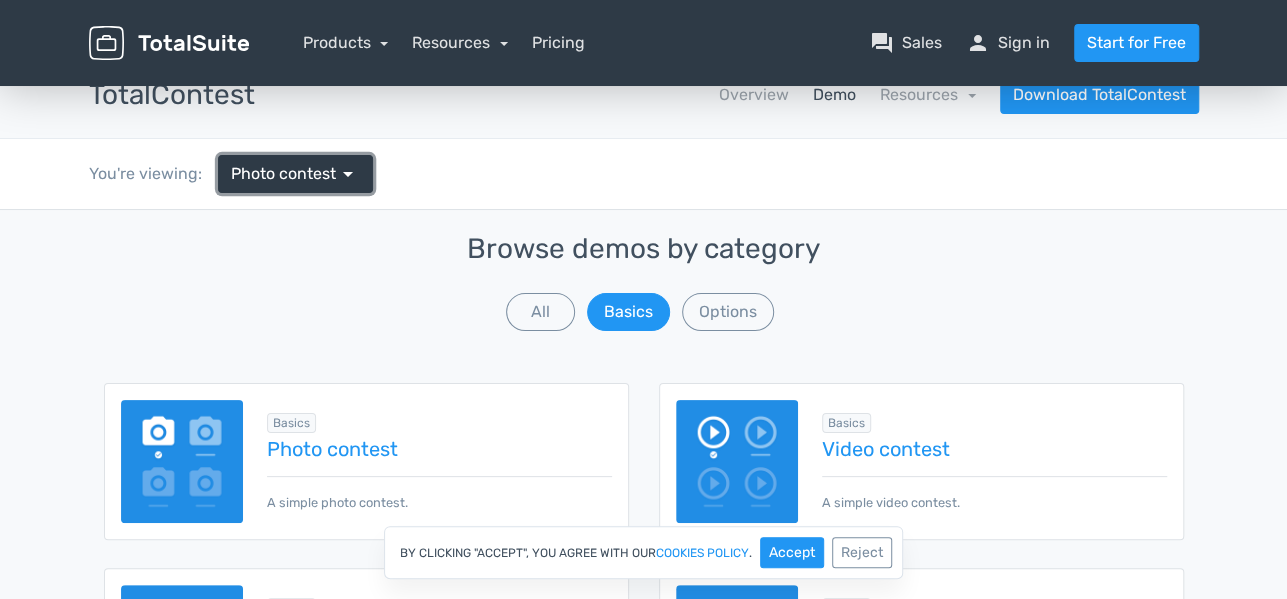 scroll, scrollTop: 0, scrollLeft: 0, axis: both 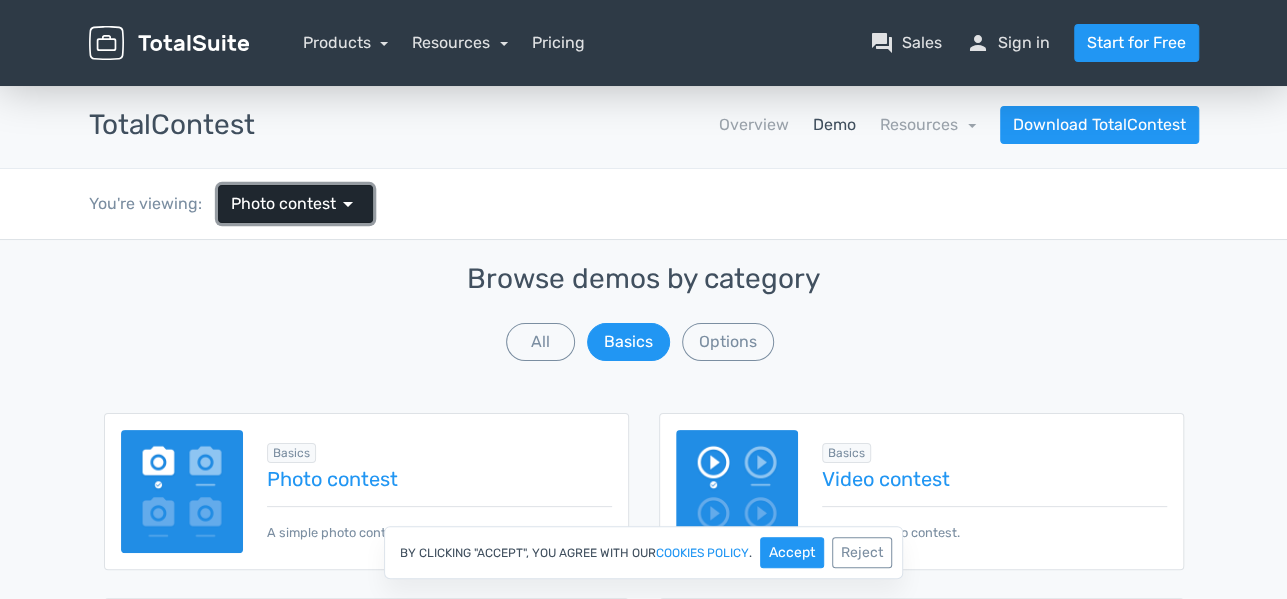 click on "arrow_drop_down" at bounding box center (348, 204) 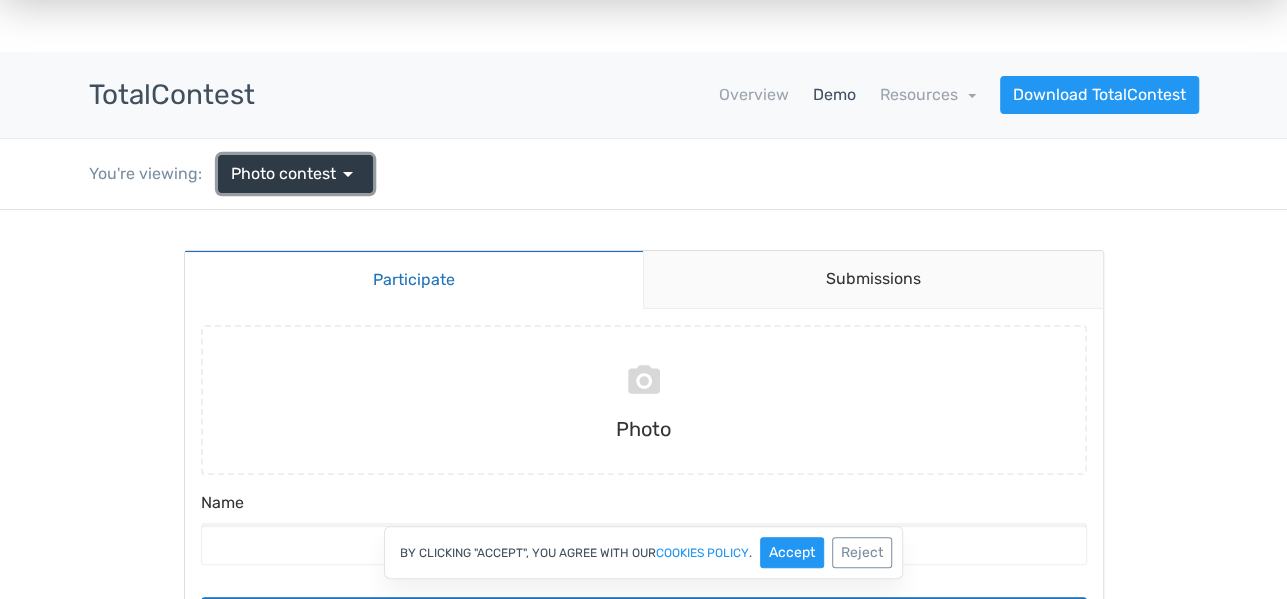 scroll, scrollTop: 0, scrollLeft: 0, axis: both 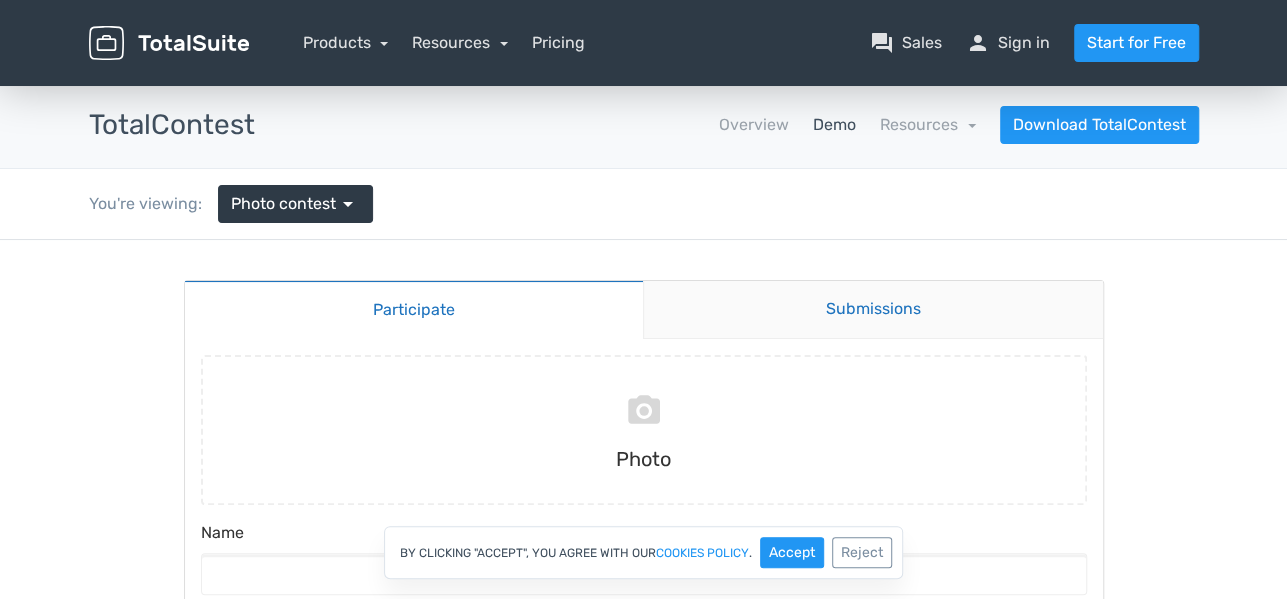click on "Submissions" at bounding box center [873, 310] 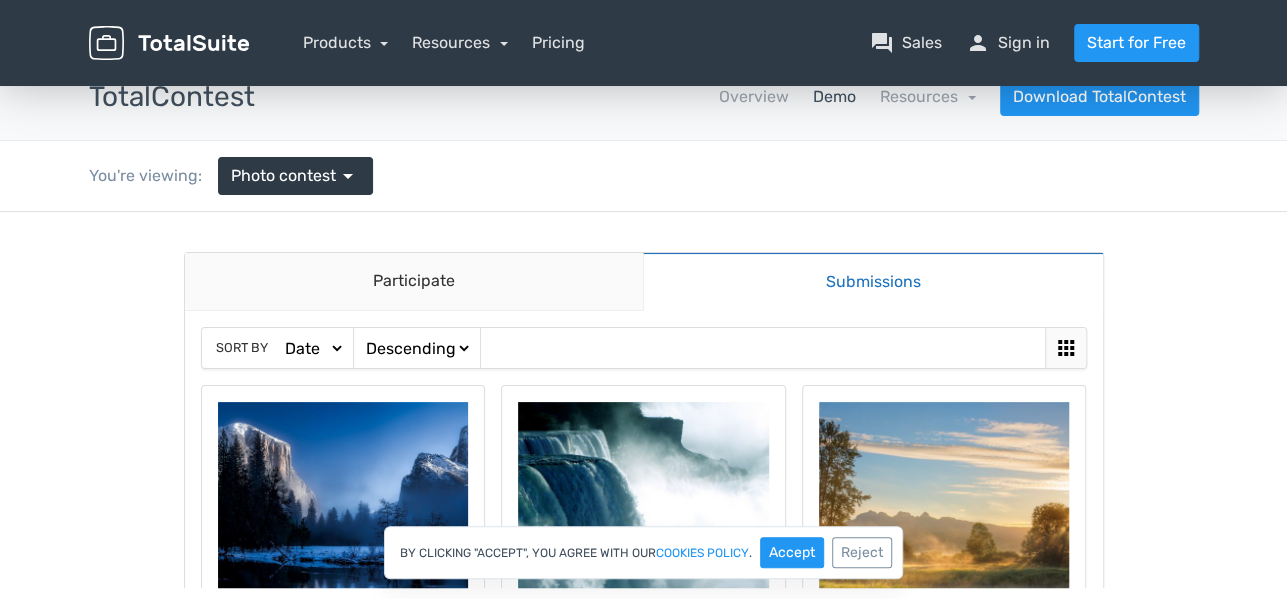 scroll, scrollTop: 0, scrollLeft: 0, axis: both 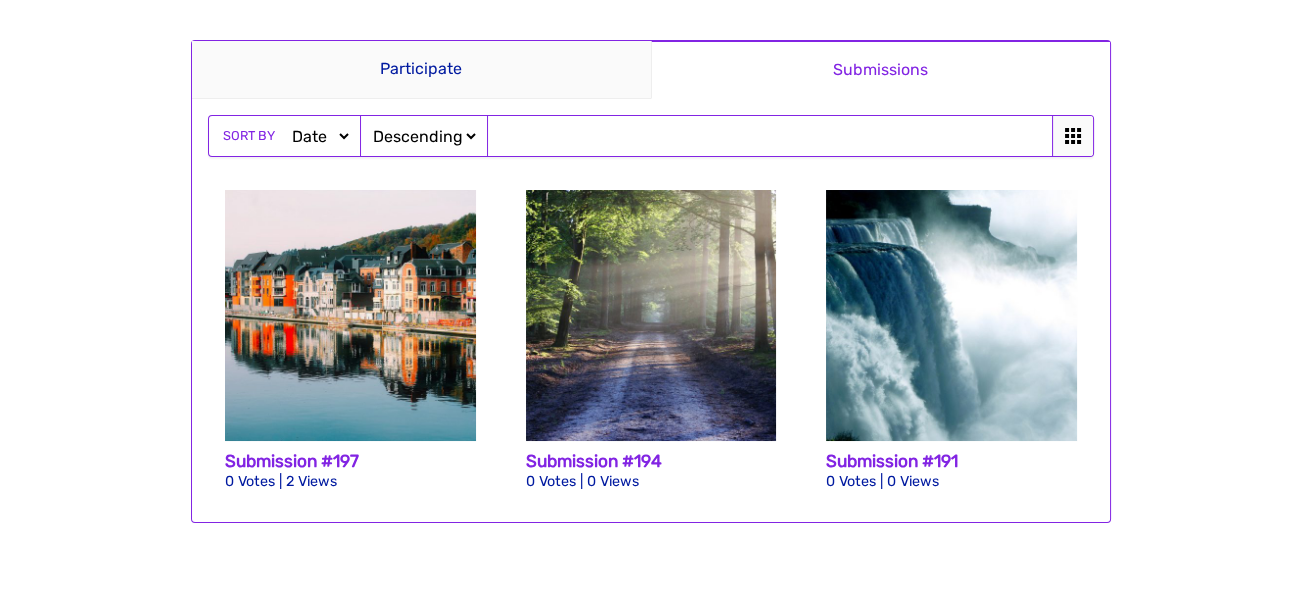 click on "Sort by
Date
Views
Votes
Title" at bounding box center (284, 136) 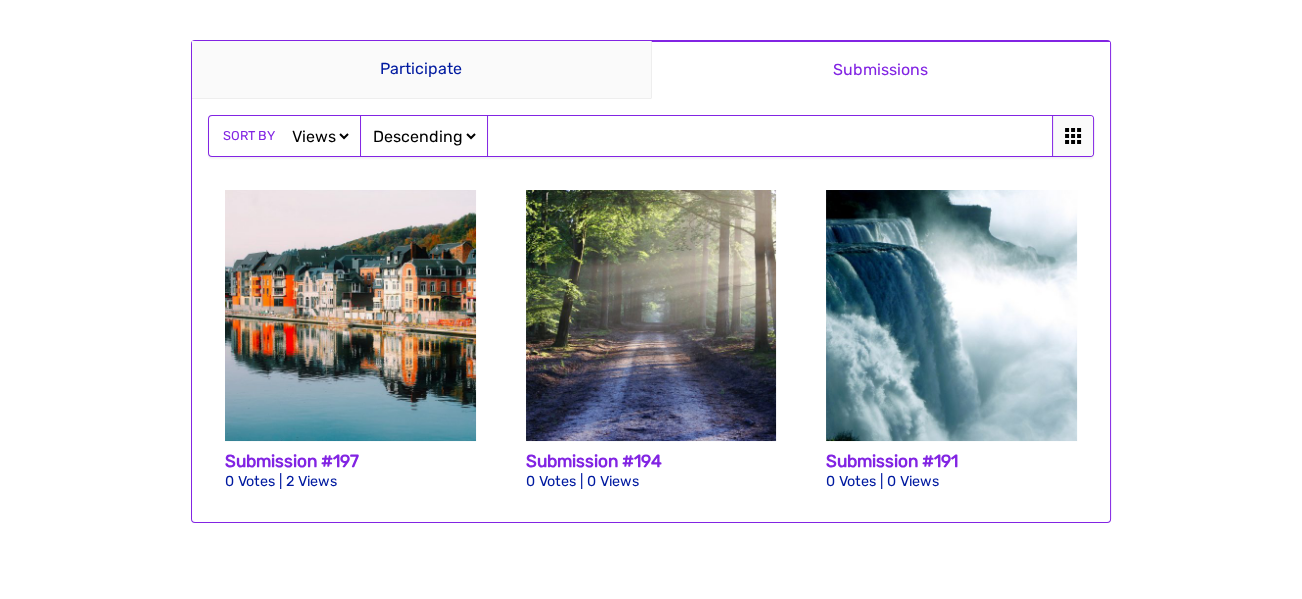 click on "Date
Views
Votes
Title" at bounding box center (320, 136) 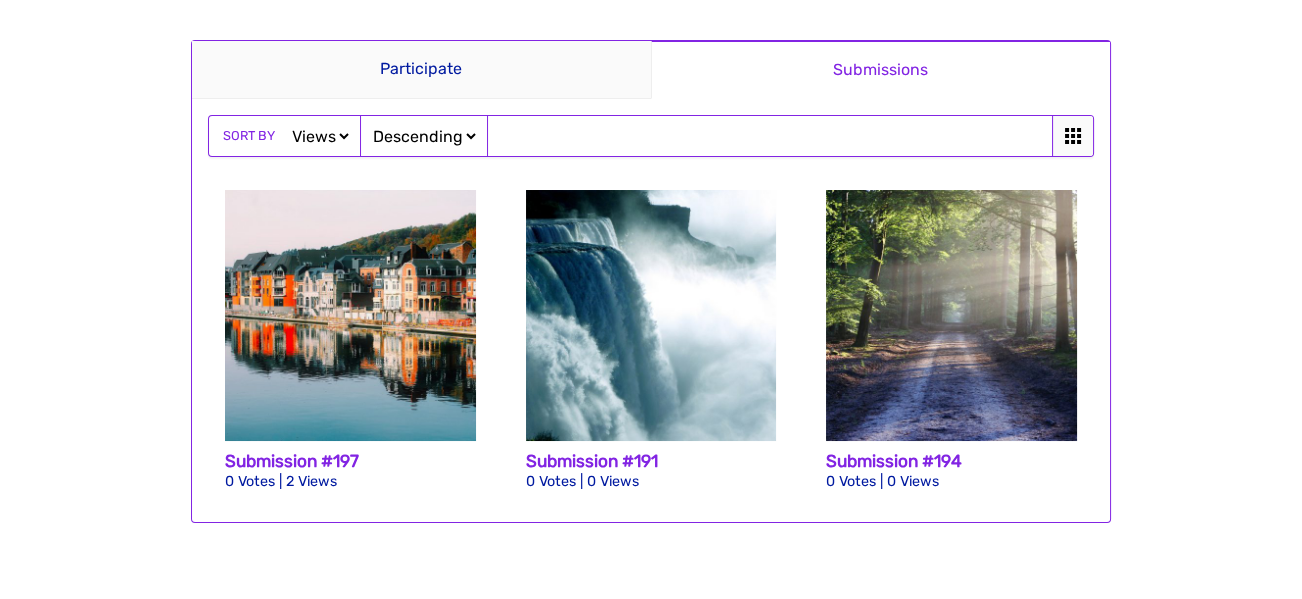 click on "Date
Views
Votes
Title" at bounding box center [320, 136] 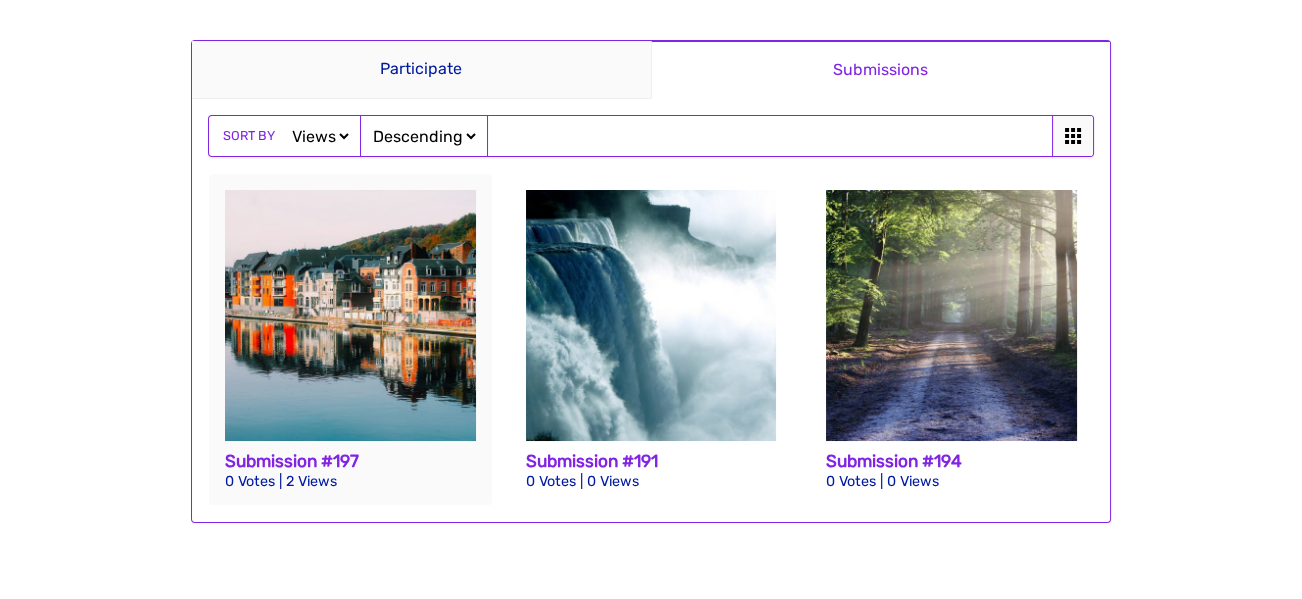 select on "https://demos.totalsuite.net/totalcontest/contest/customized-design/submissions/?cid=105&cm=1&sd=desc&sb=votes&cpn=1" 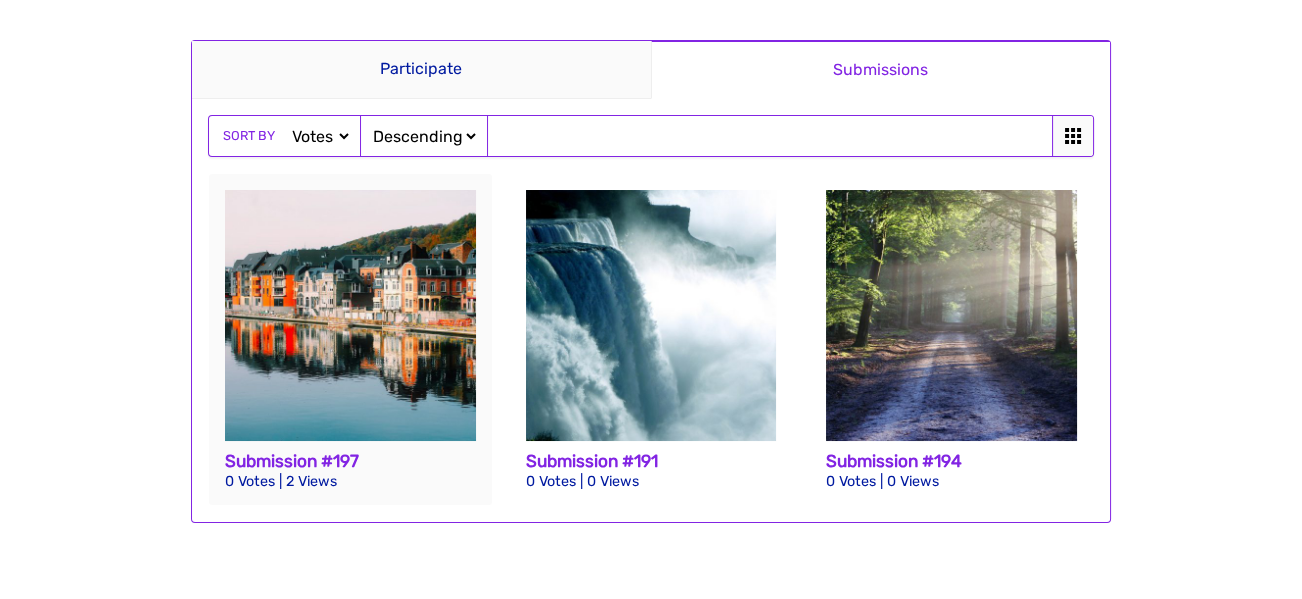 click on "Date
Views
Votes
Title" at bounding box center (320, 136) 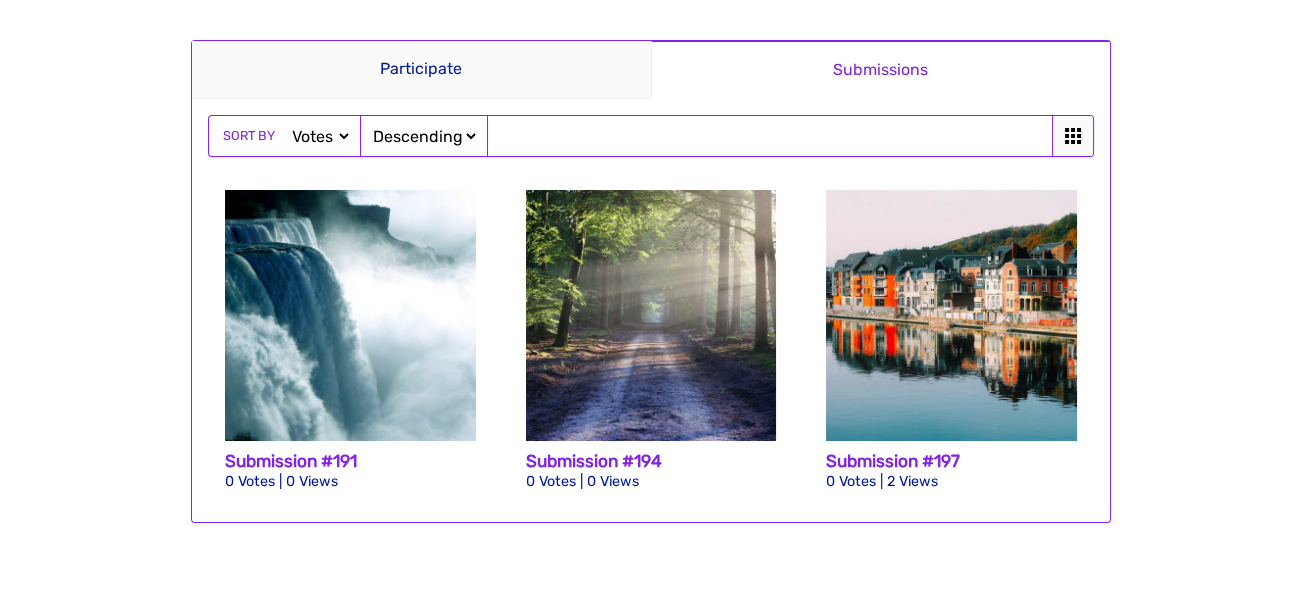 click on "Date
Views
Votes
Title" at bounding box center [320, 136] 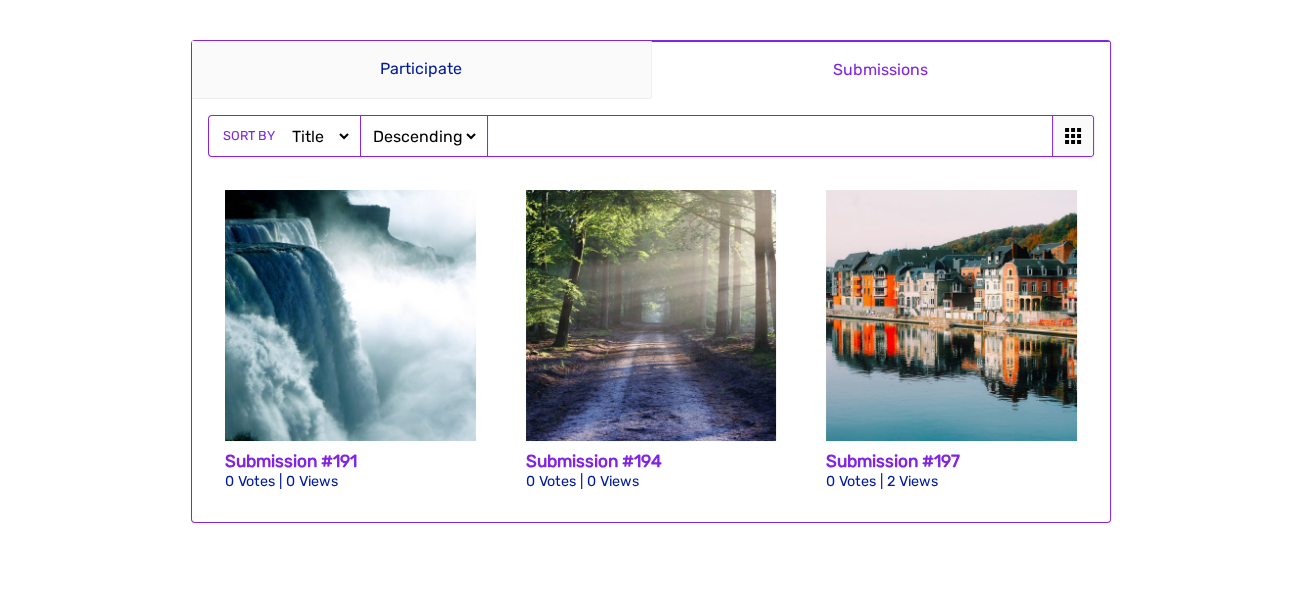 click on "Date
Views
Votes
Title" at bounding box center (320, 136) 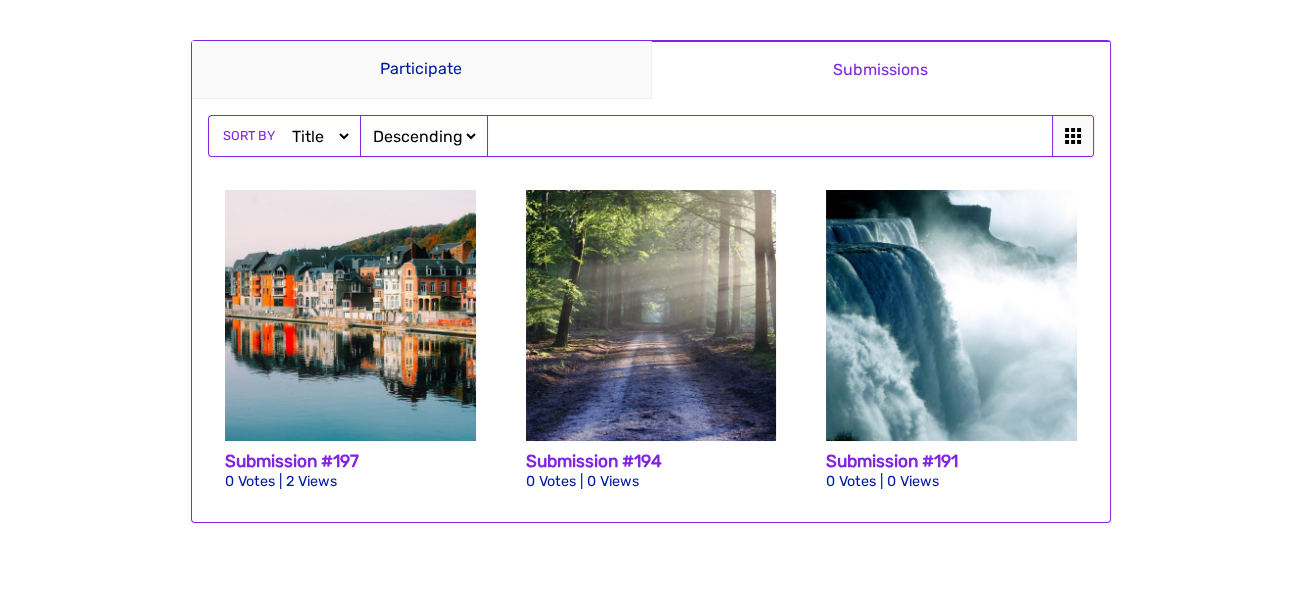 click on "Ascending
Descending" at bounding box center (424, 136) 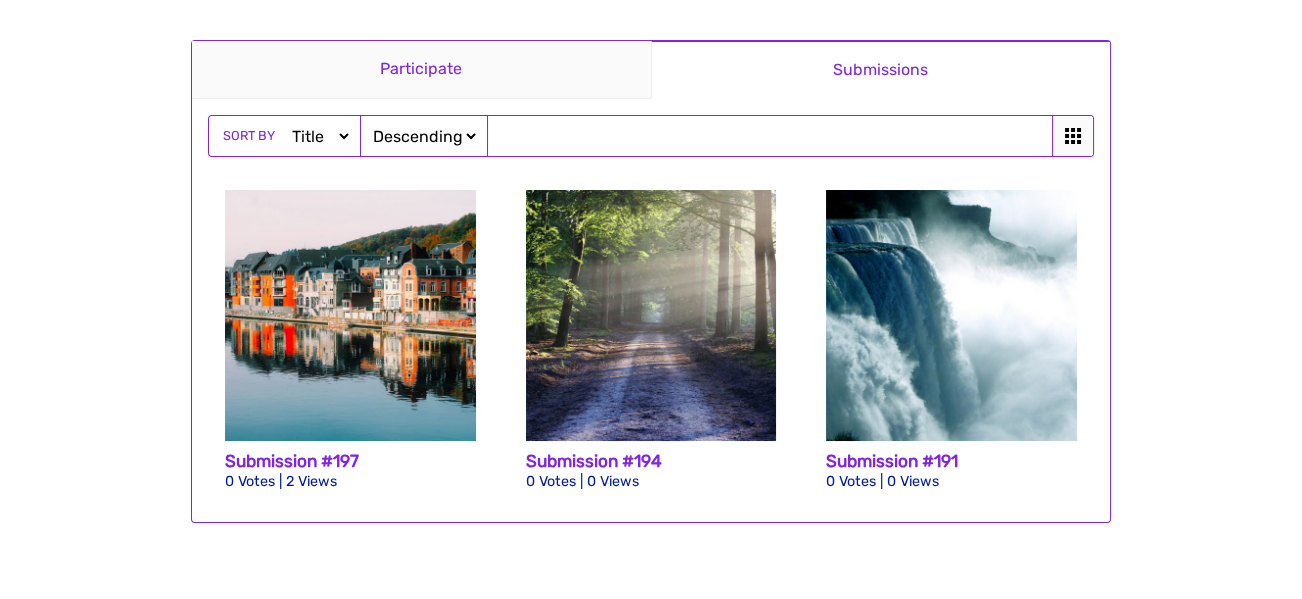 click on "Participate" at bounding box center (421, 70) 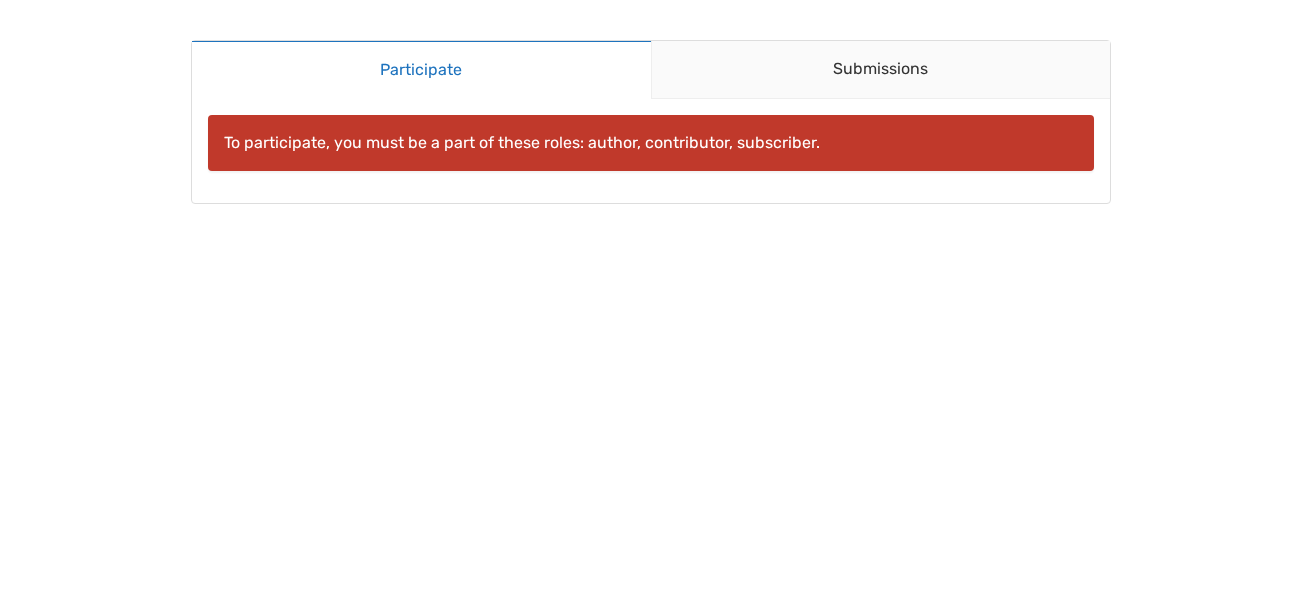 scroll, scrollTop: 0, scrollLeft: 0, axis: both 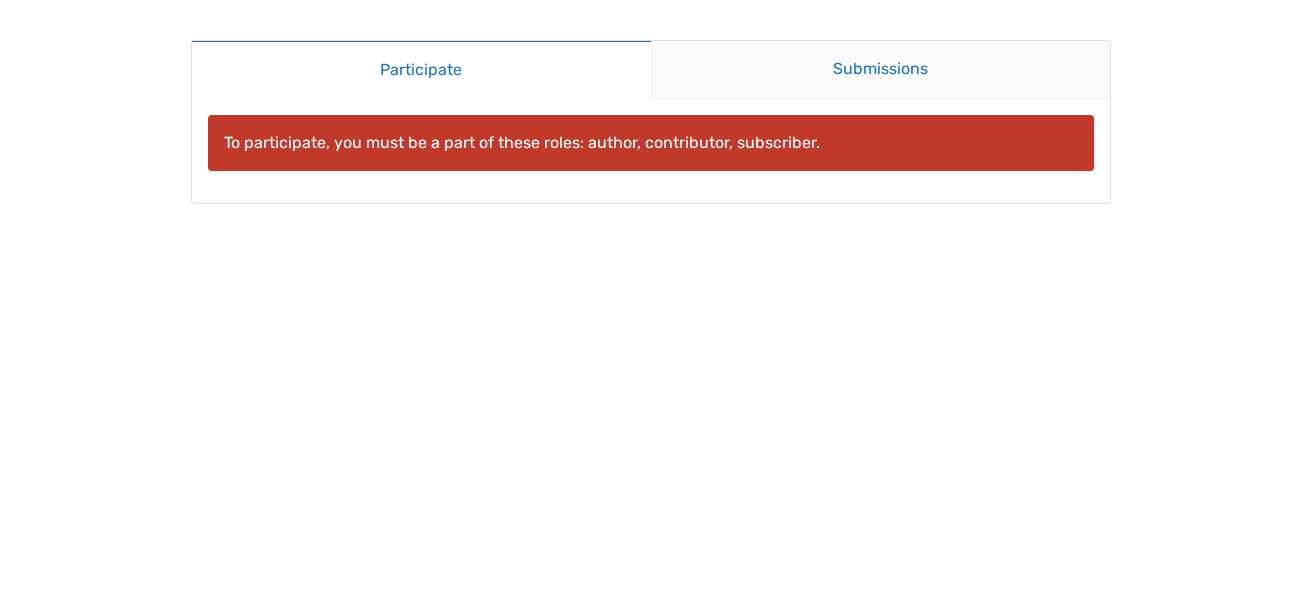 click on "Submissions" at bounding box center (881, 70) 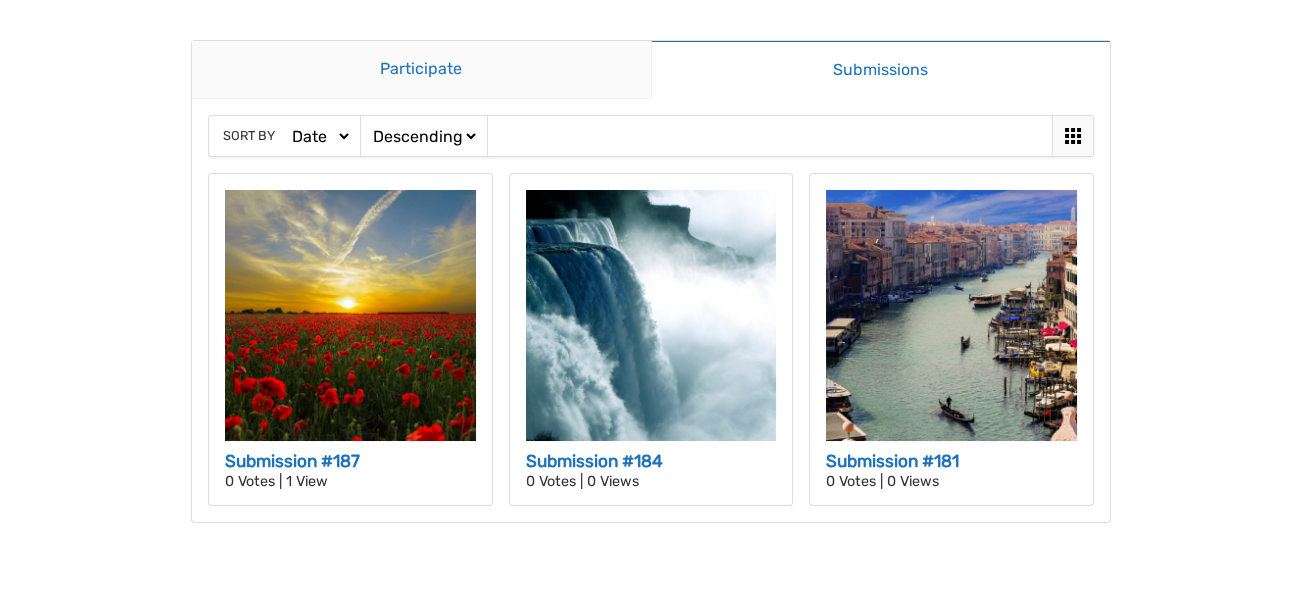 click on "Participate" at bounding box center (421, 70) 